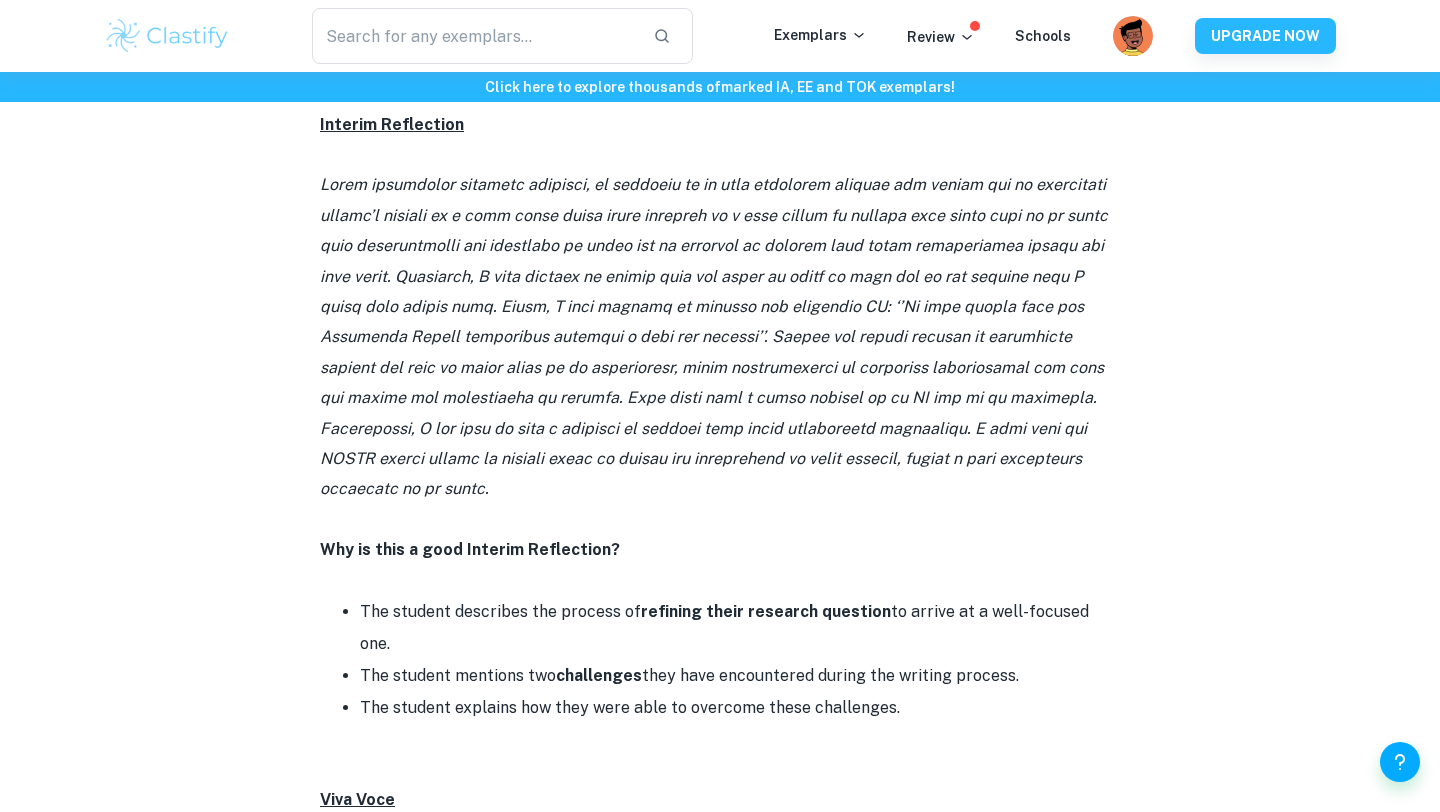 scroll, scrollTop: 1558, scrollLeft: 0, axis: vertical 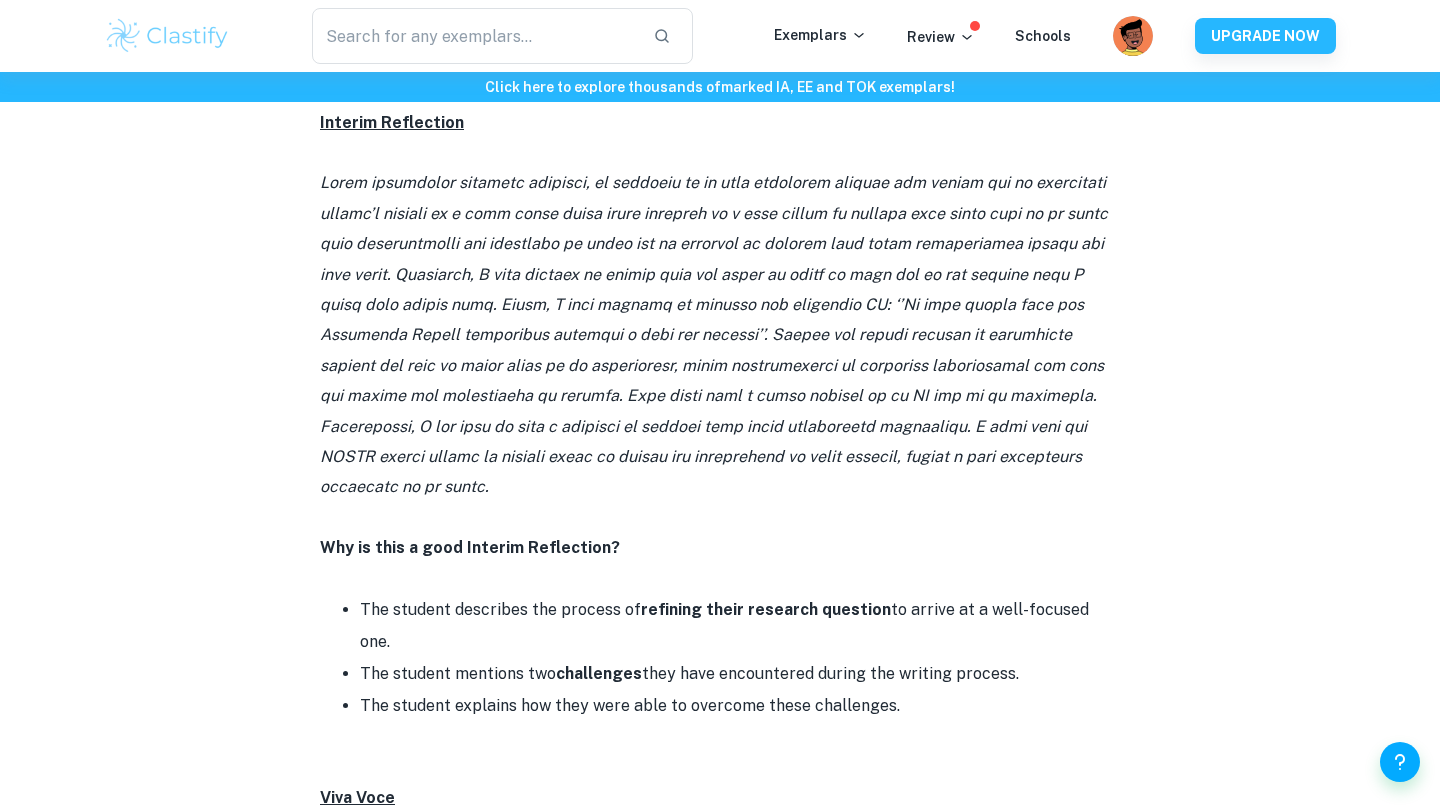 click on "refining their research question" at bounding box center [766, 609] 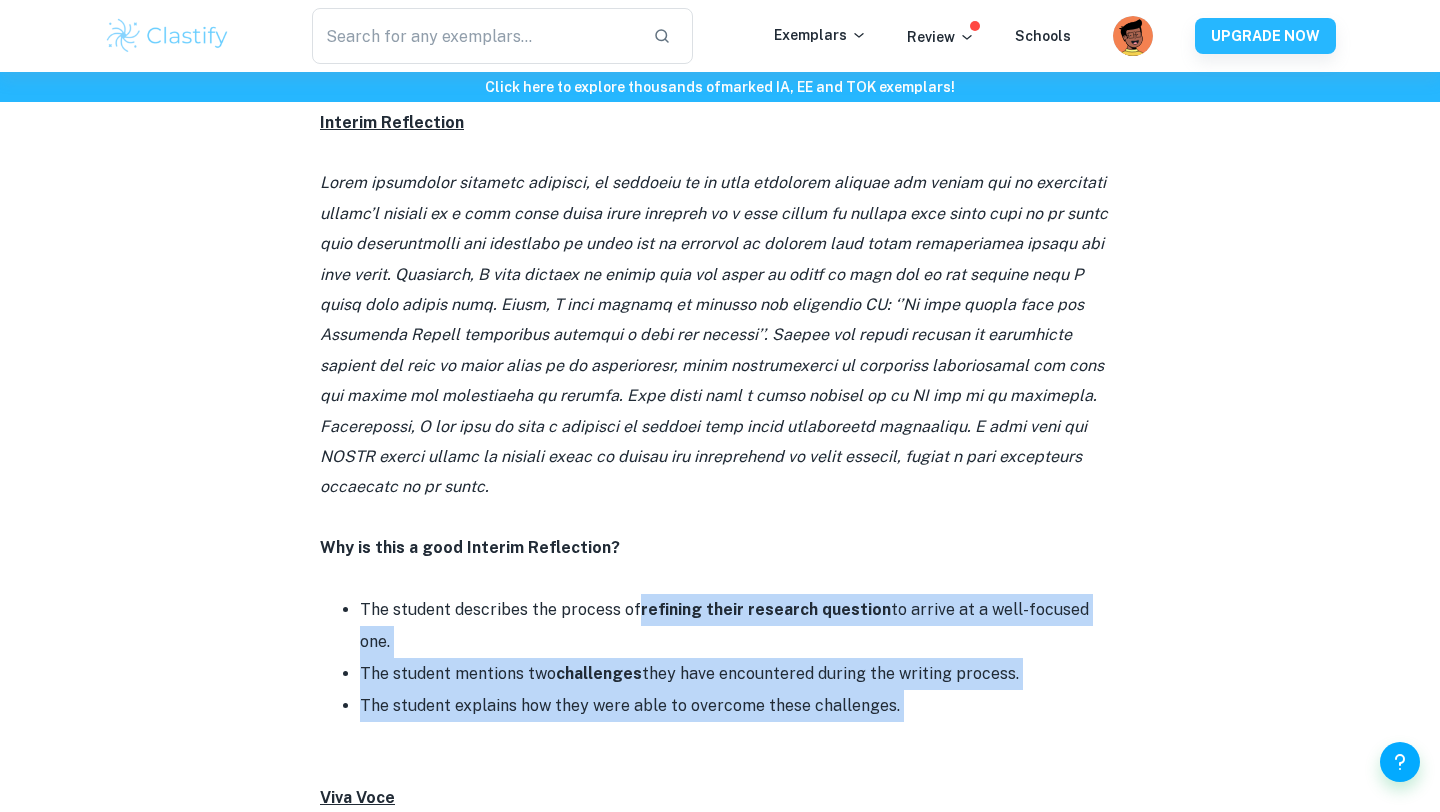 drag, startPoint x: 680, startPoint y: 543, endPoint x: 1028, endPoint y: 606, distance: 353.65662 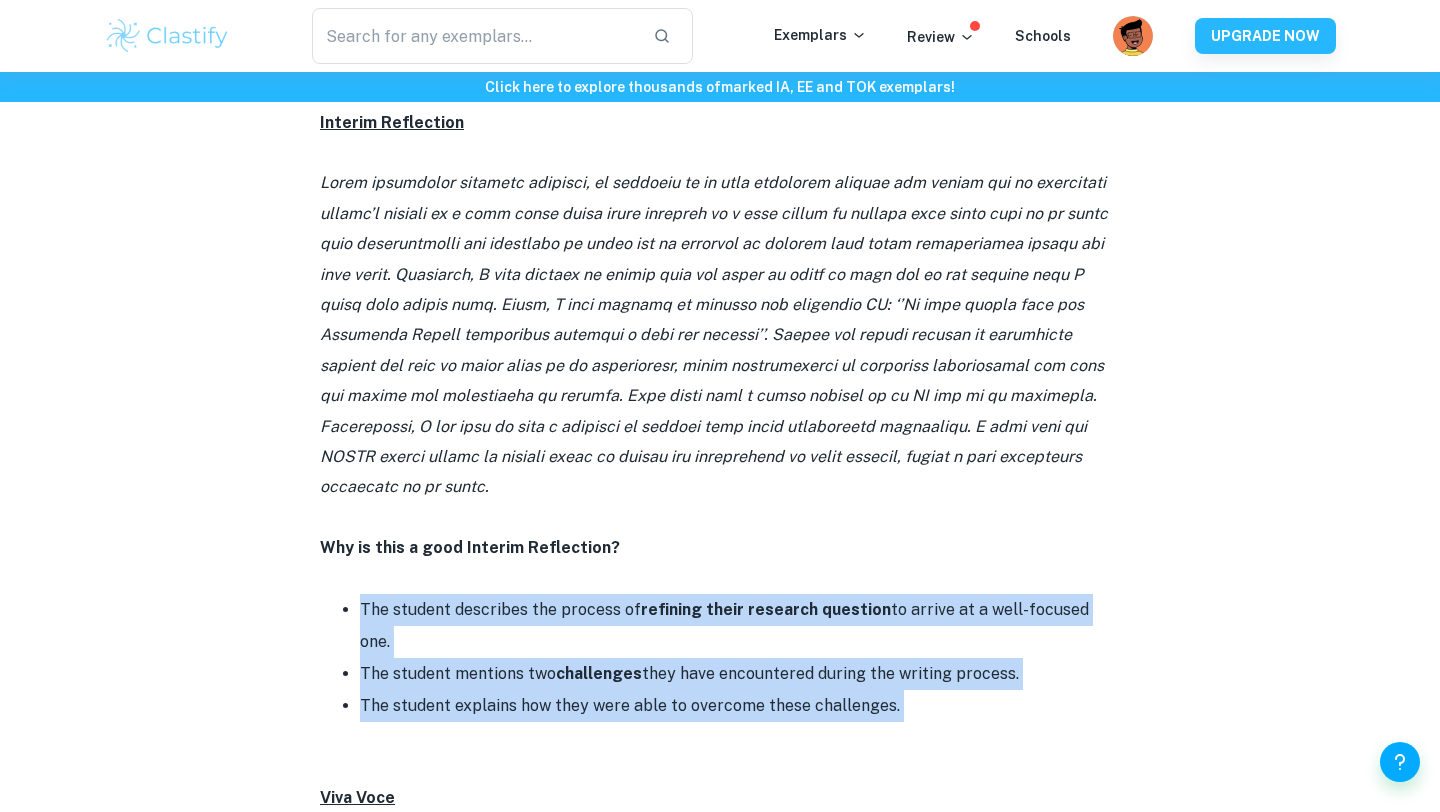 drag, startPoint x: 972, startPoint y: 609, endPoint x: 700, endPoint y: 507, distance: 290.49612 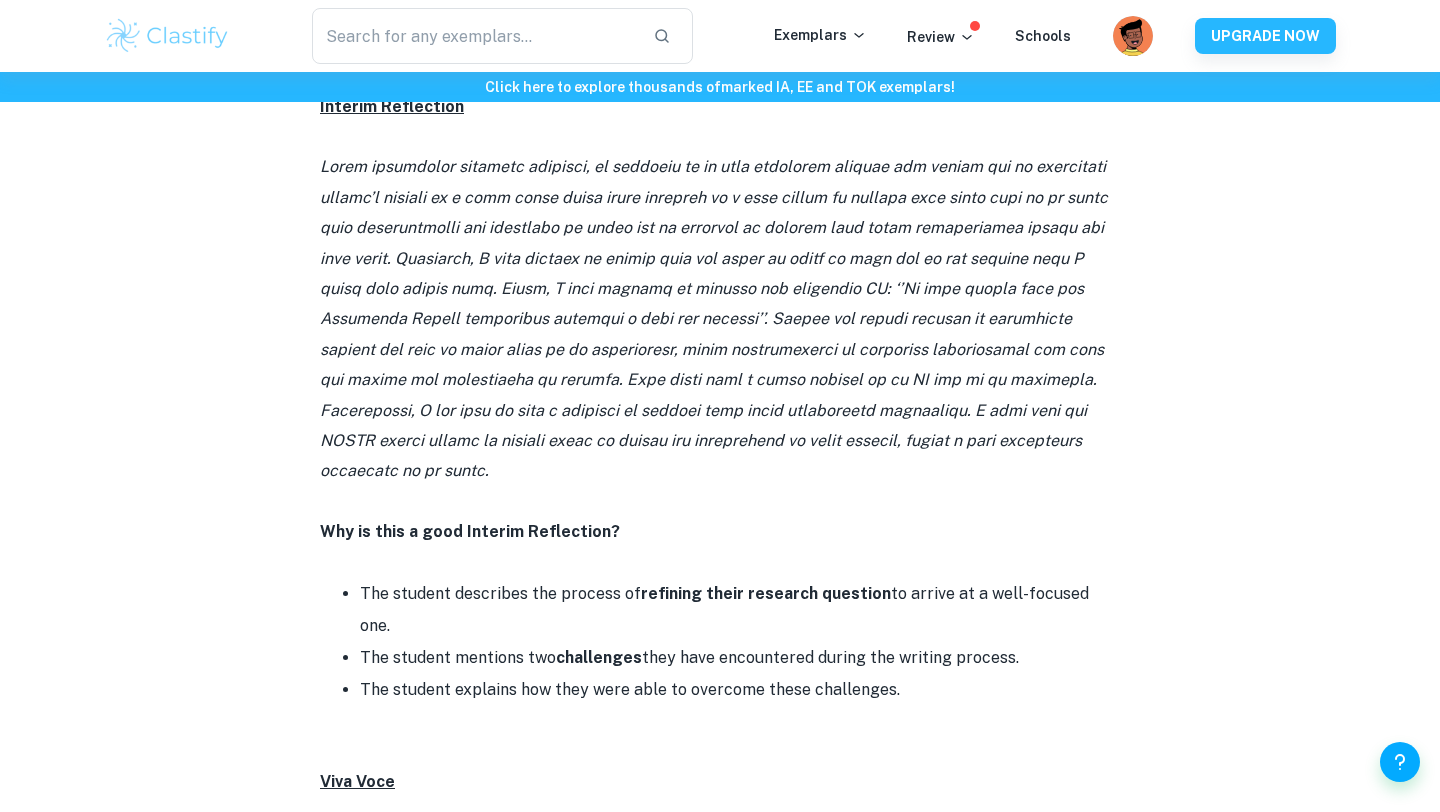 scroll, scrollTop: 1602, scrollLeft: 0, axis: vertical 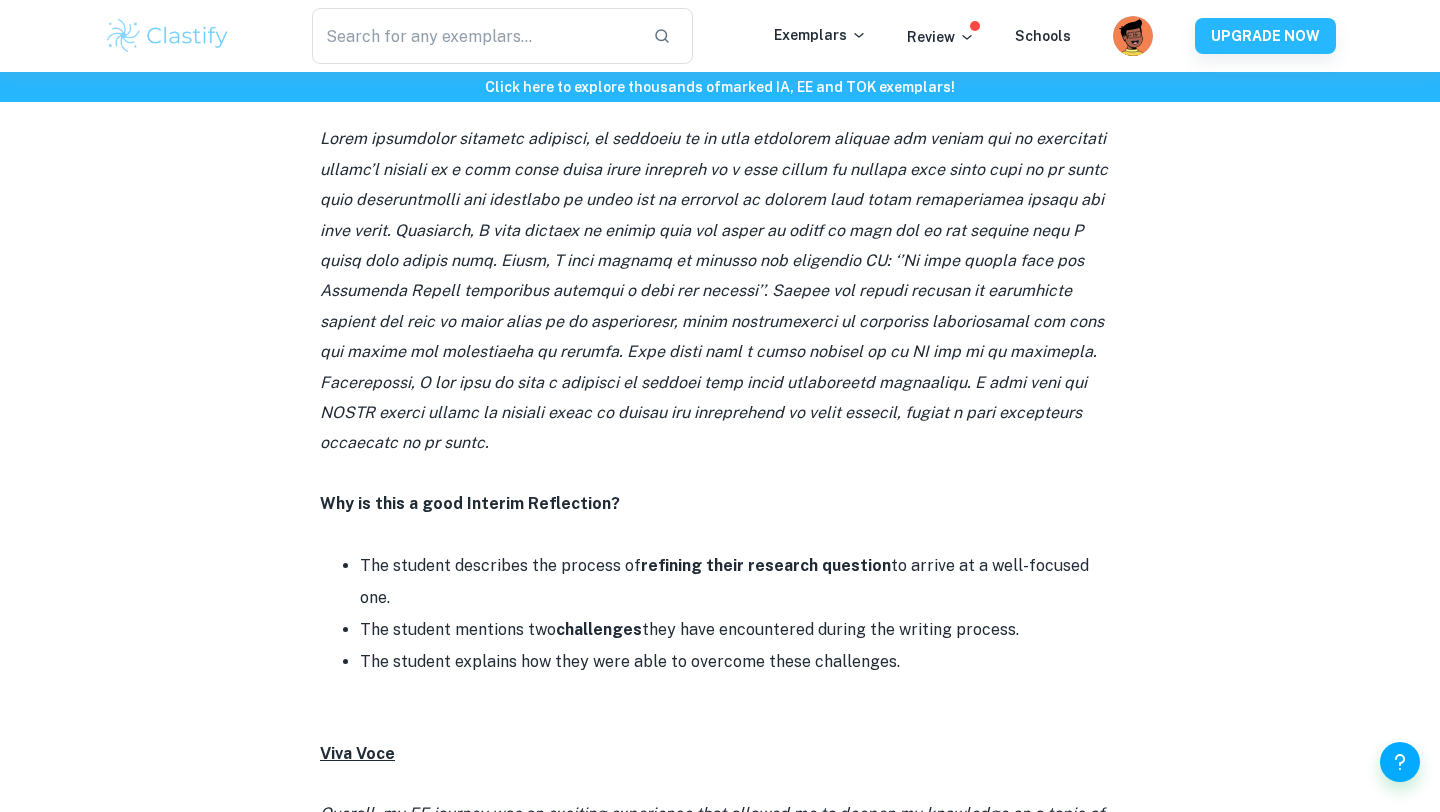 click on "The student mentions two  challenges  they have encountered during the writing process." at bounding box center [740, 630] 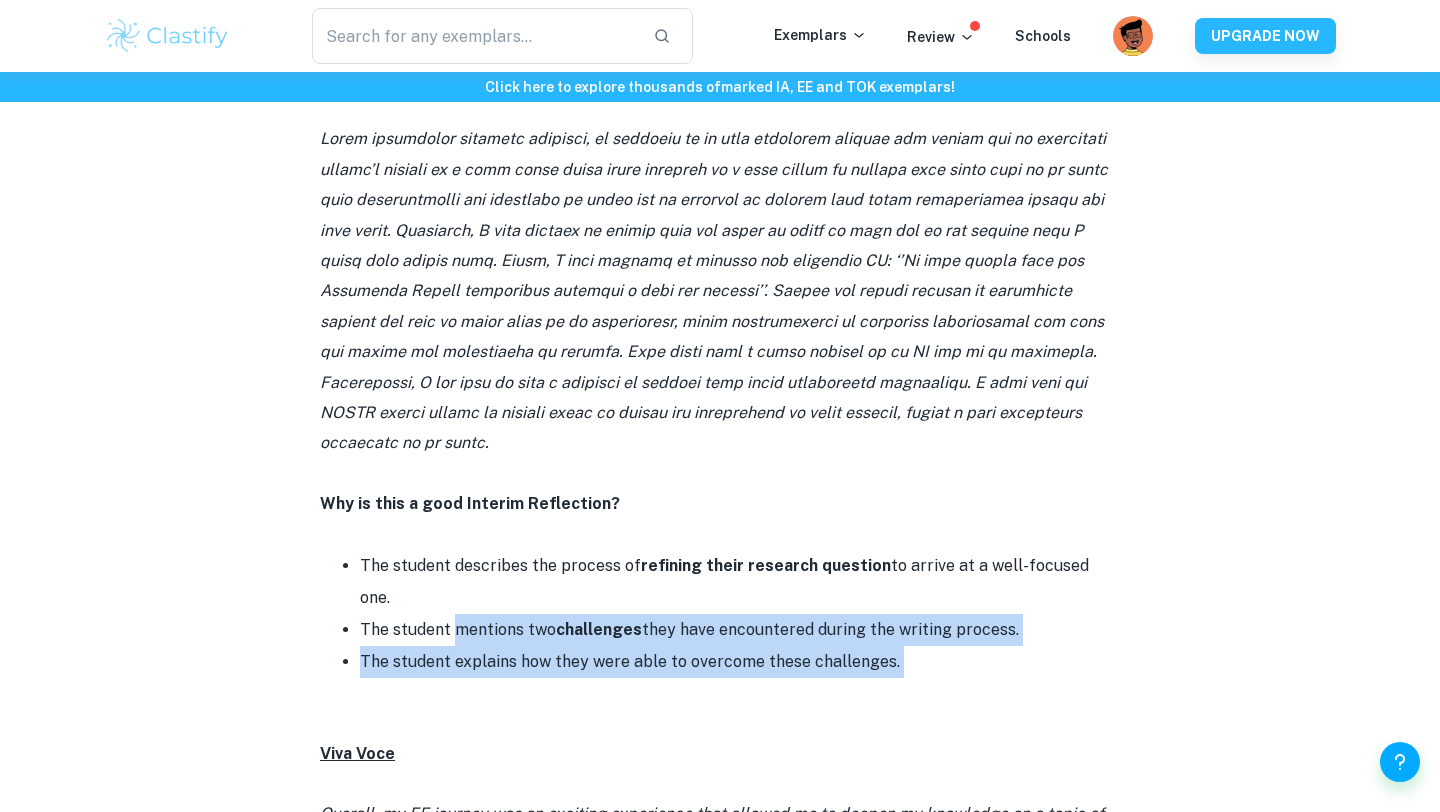 drag, startPoint x: 510, startPoint y: 525, endPoint x: 902, endPoint y: 572, distance: 394.80756 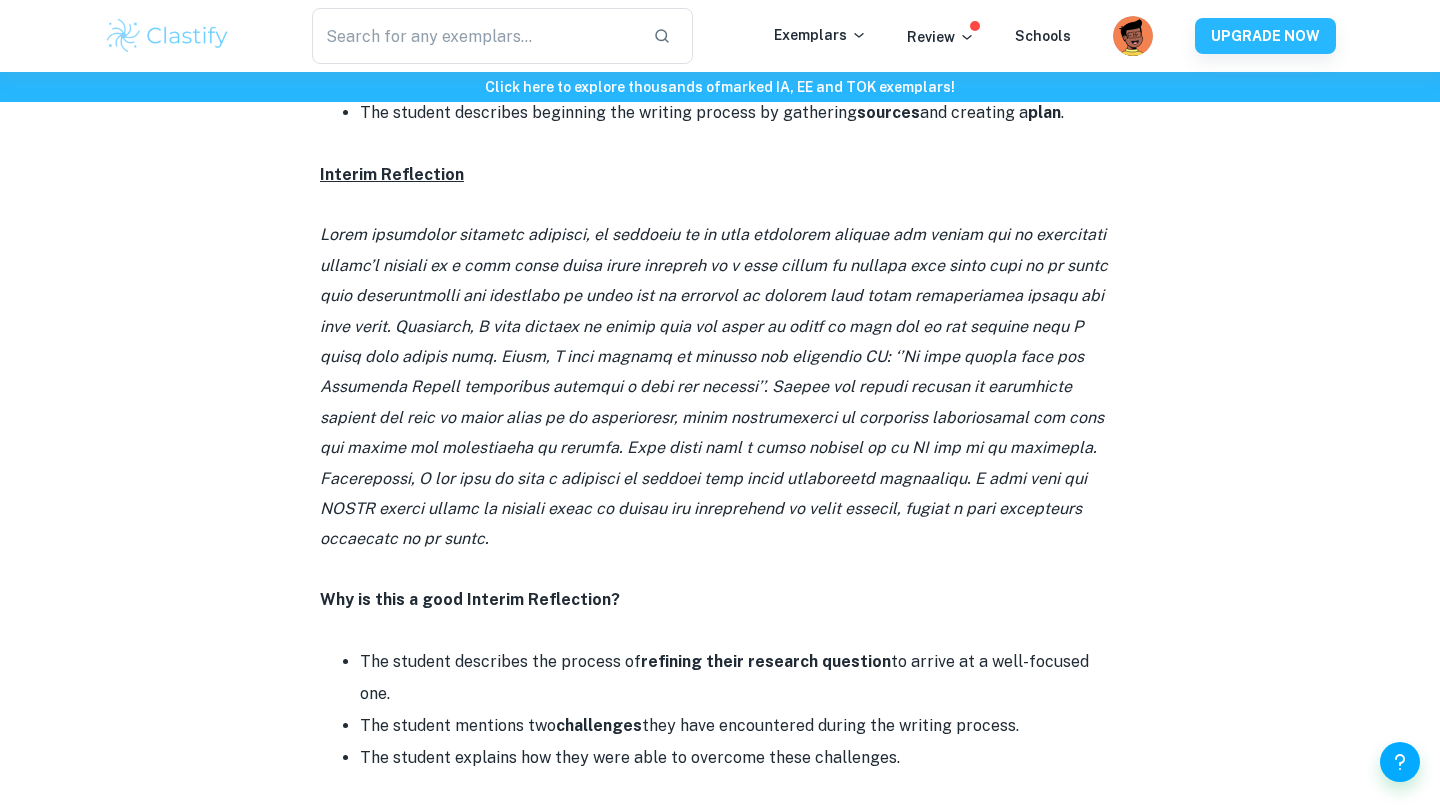 scroll, scrollTop: 1490, scrollLeft: 0, axis: vertical 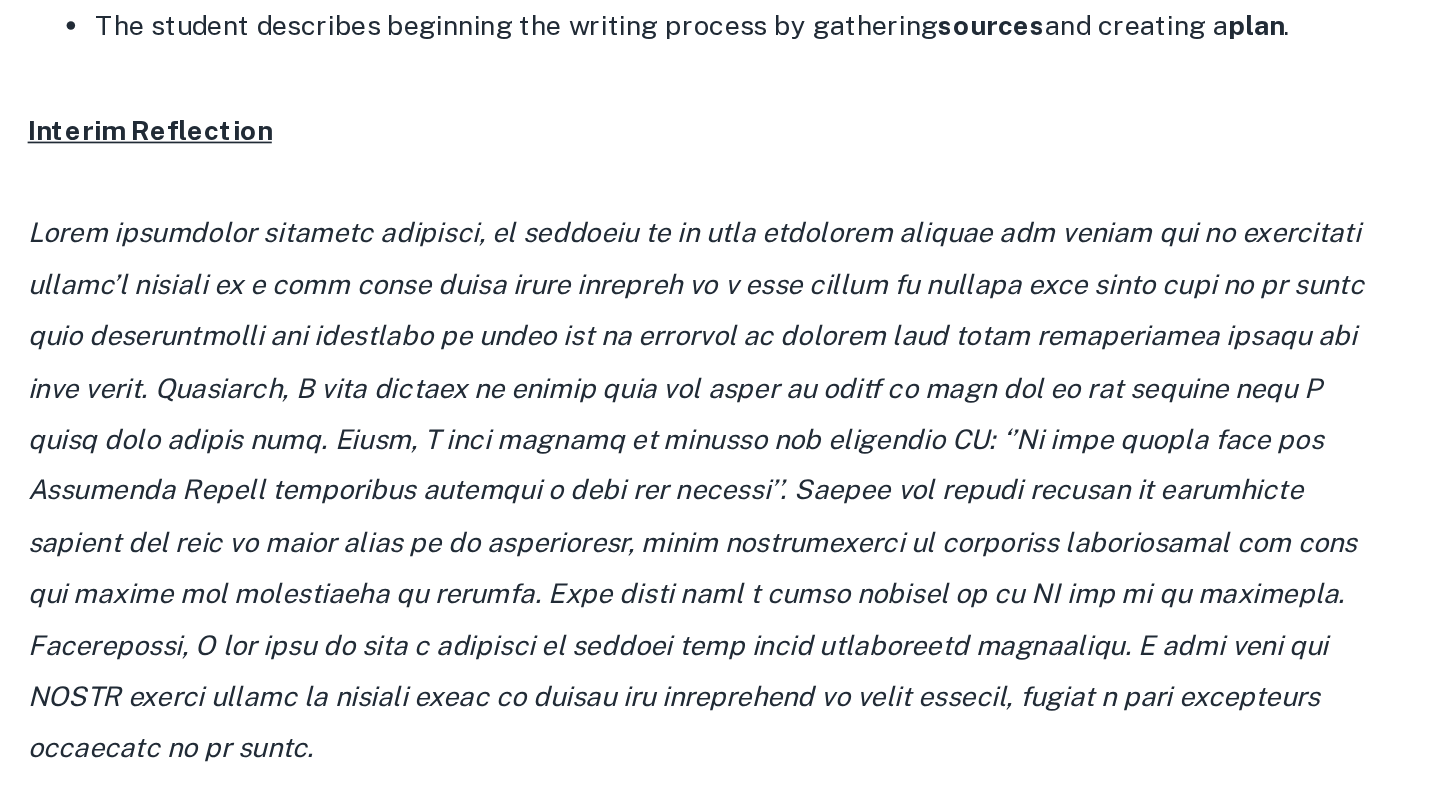 click at bounding box center [714, 402] 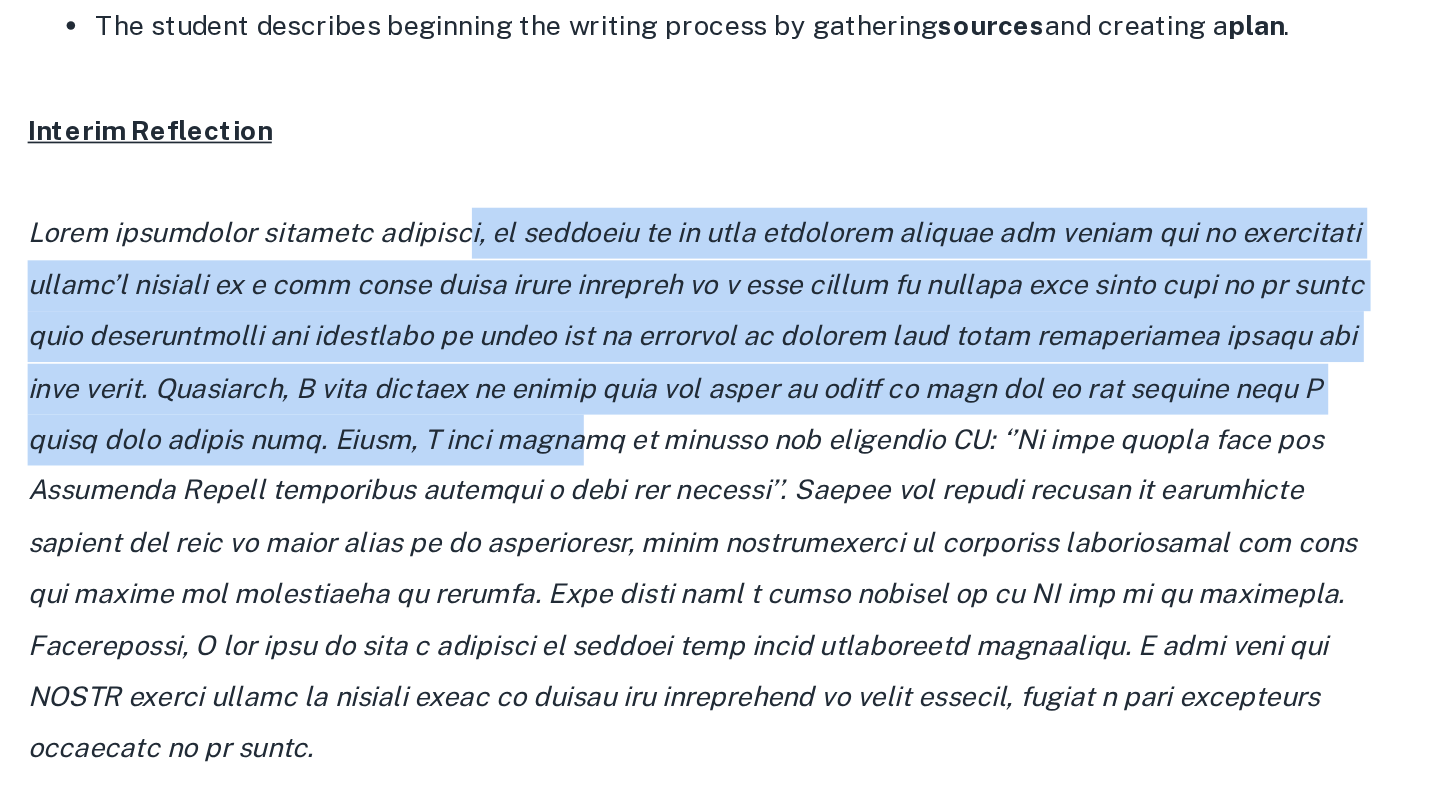 drag, startPoint x: 580, startPoint y: 226, endPoint x: 591, endPoint y: 328, distance: 102.59142 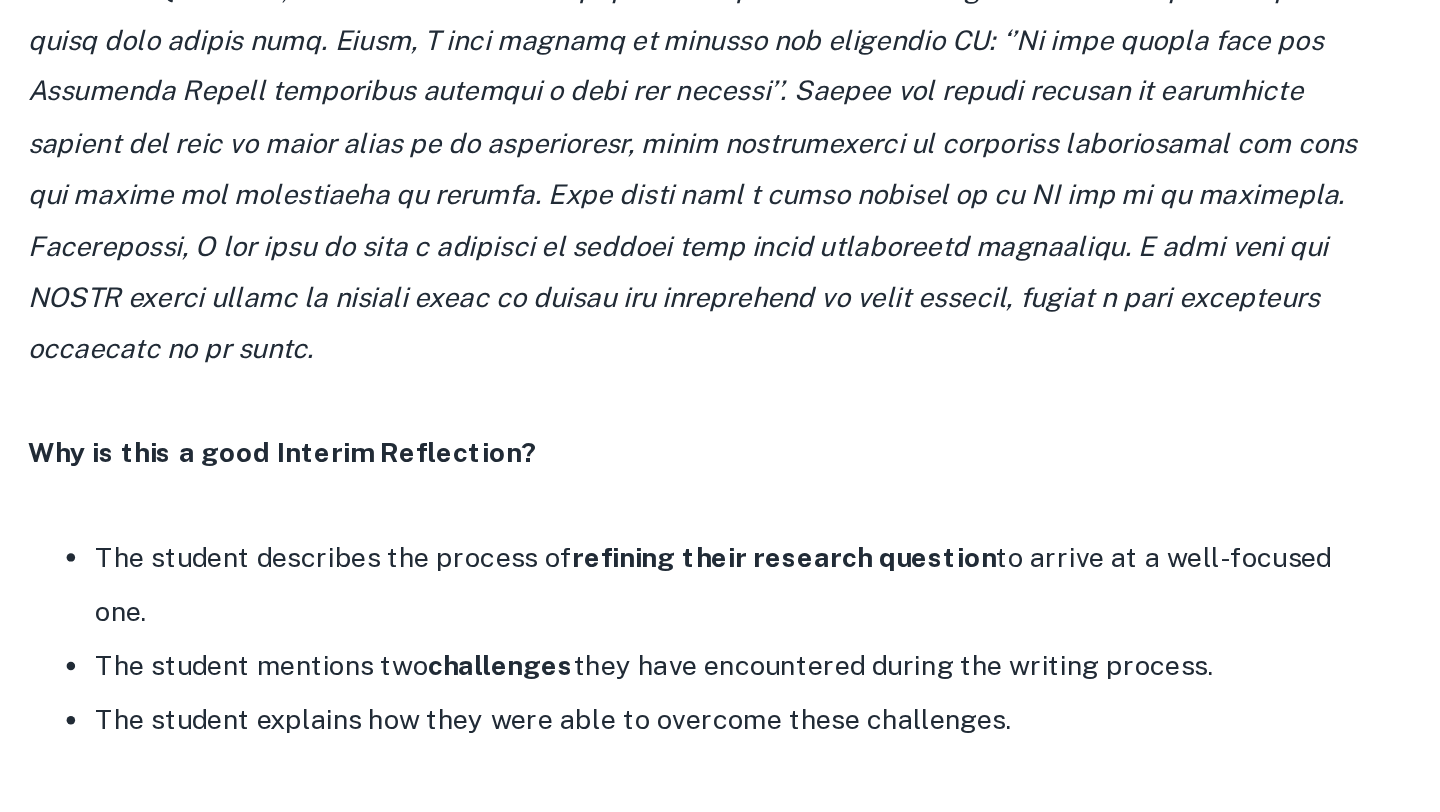 scroll, scrollTop: 1510, scrollLeft: 0, axis: vertical 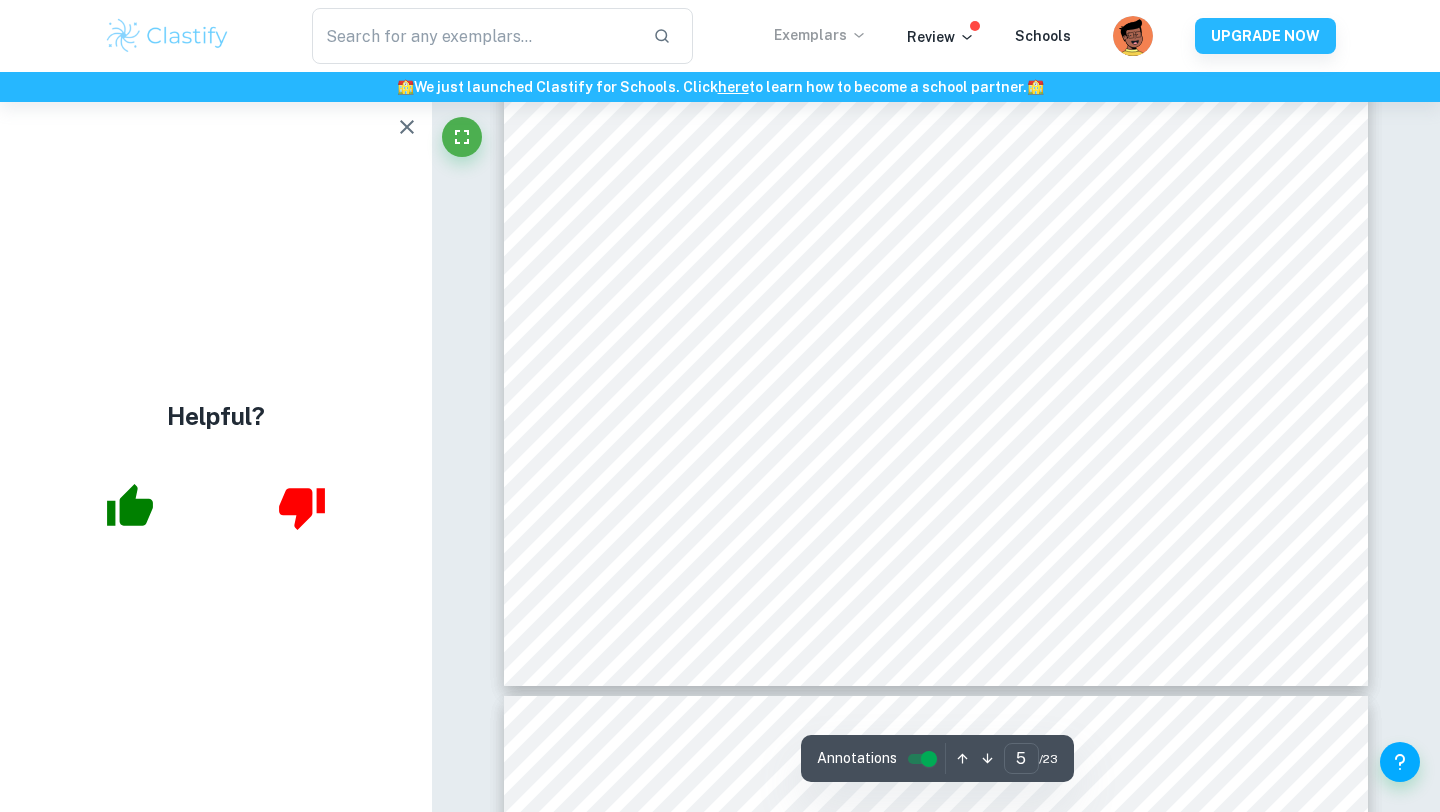 type on "6" 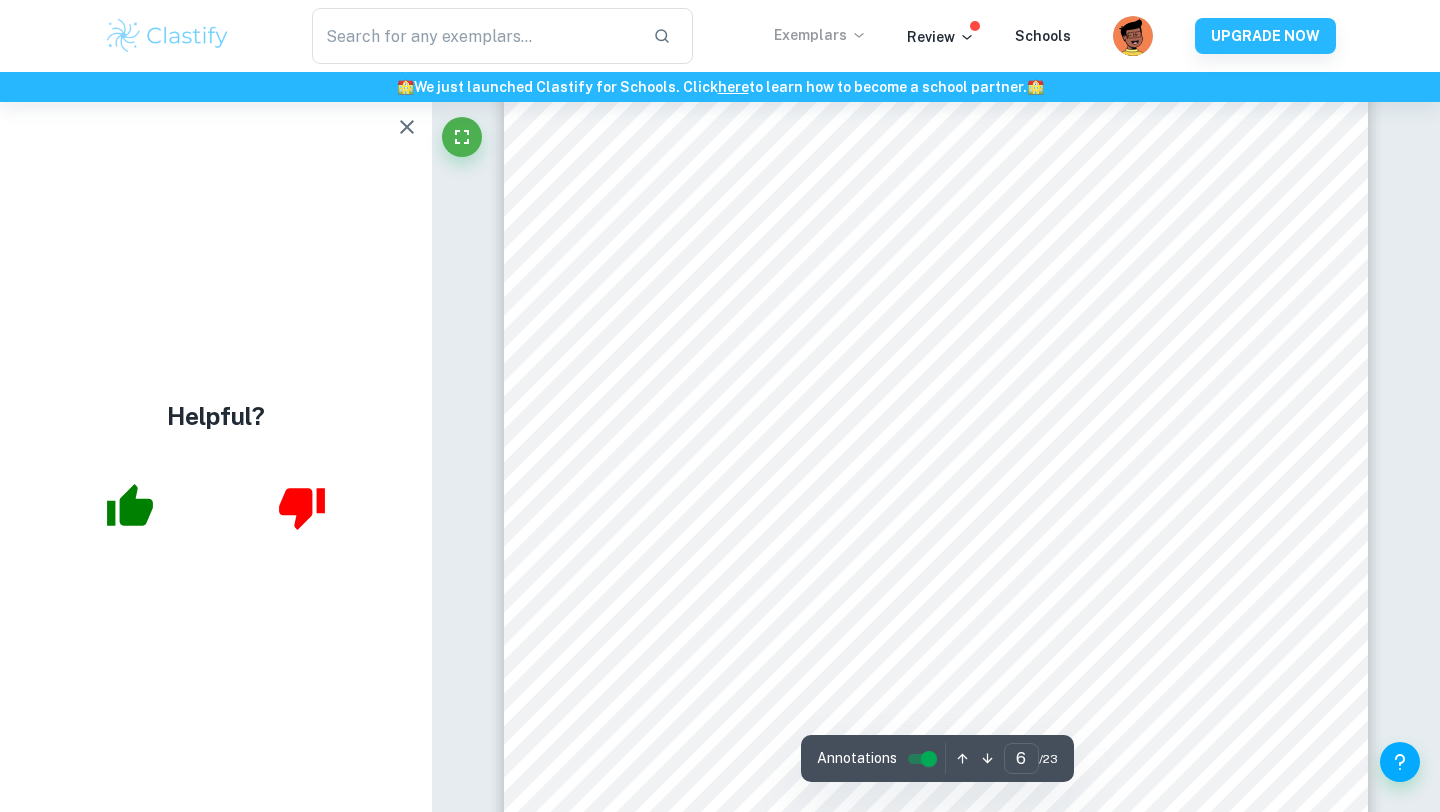 scroll, scrollTop: 6521, scrollLeft: 0, axis: vertical 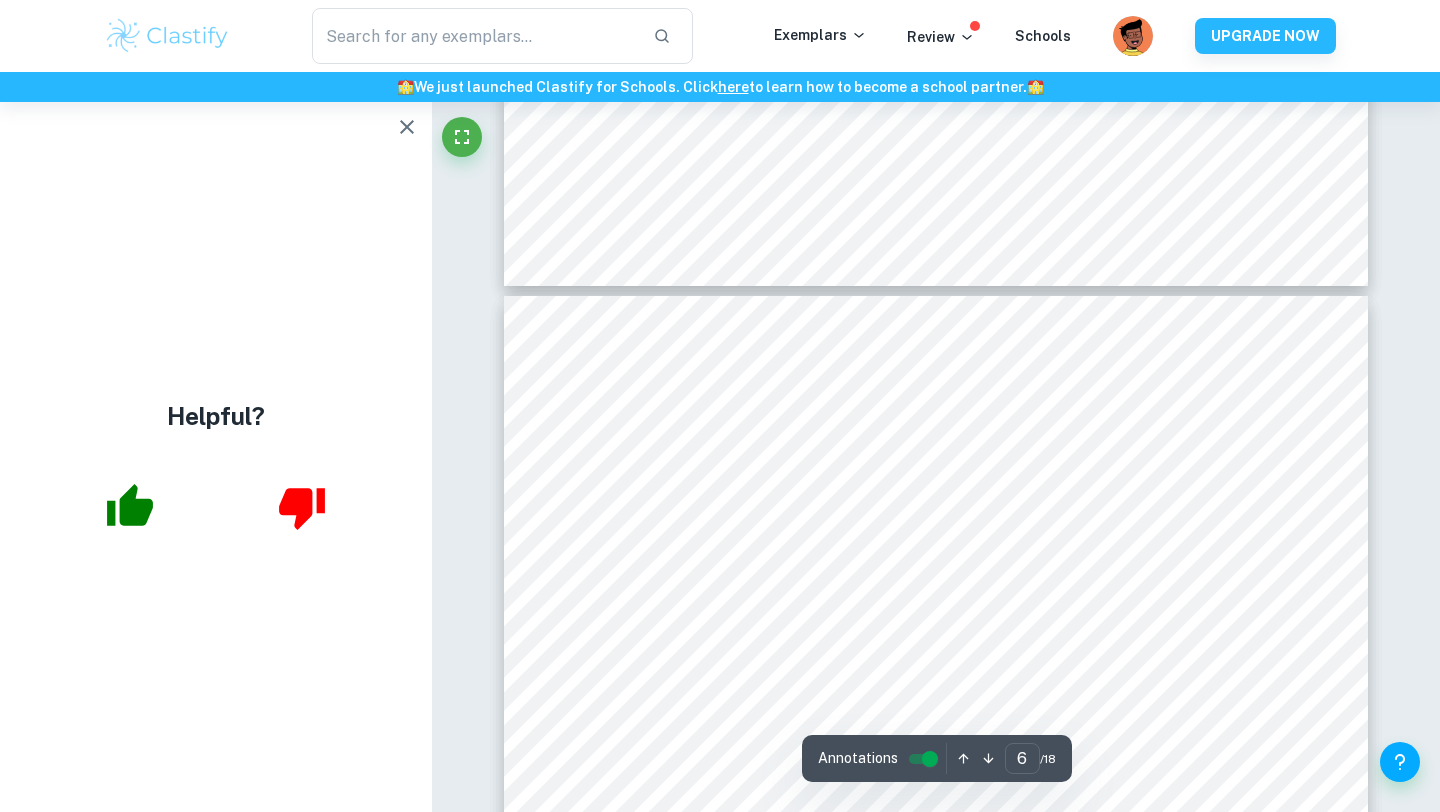 type on "5" 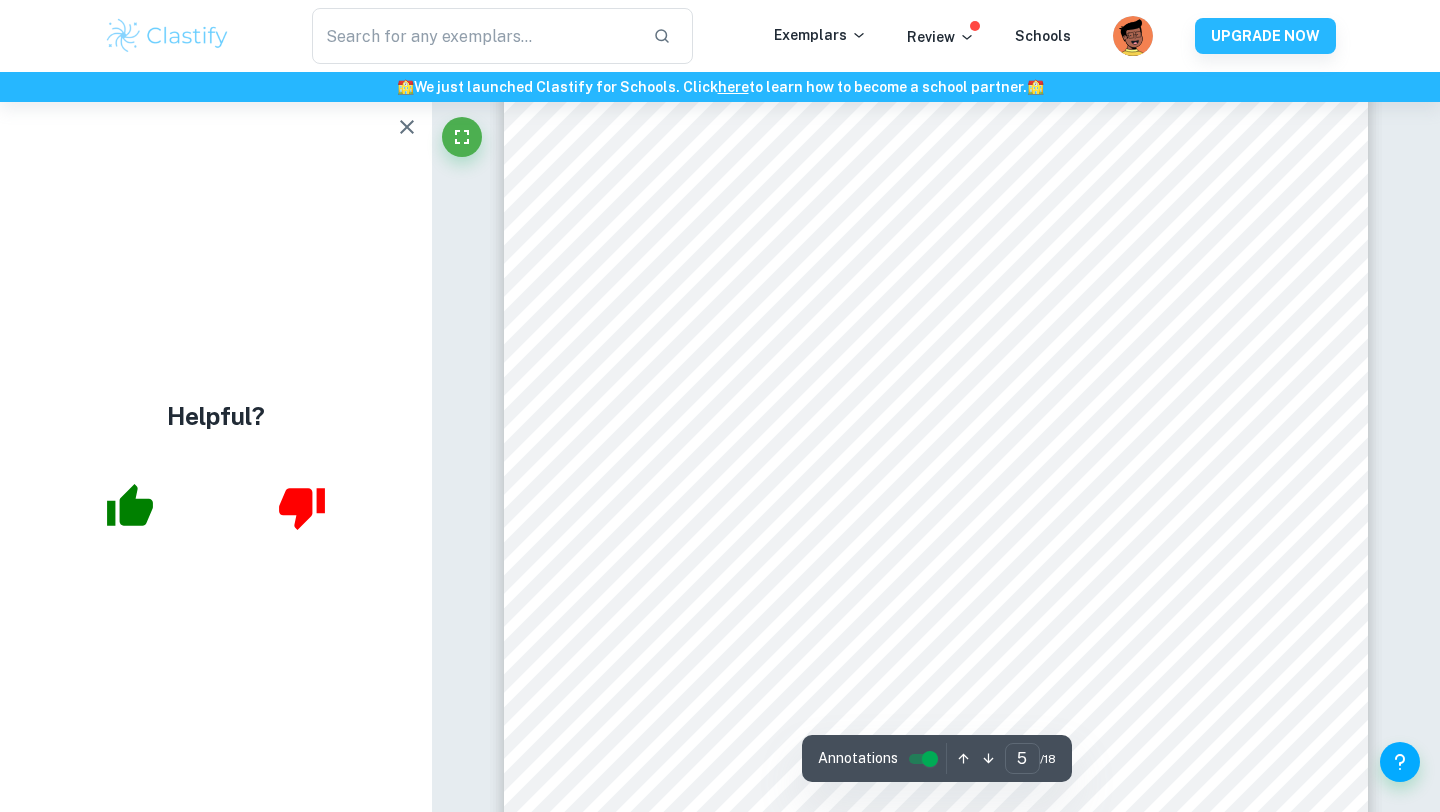 scroll, scrollTop: 5437, scrollLeft: 0, axis: vertical 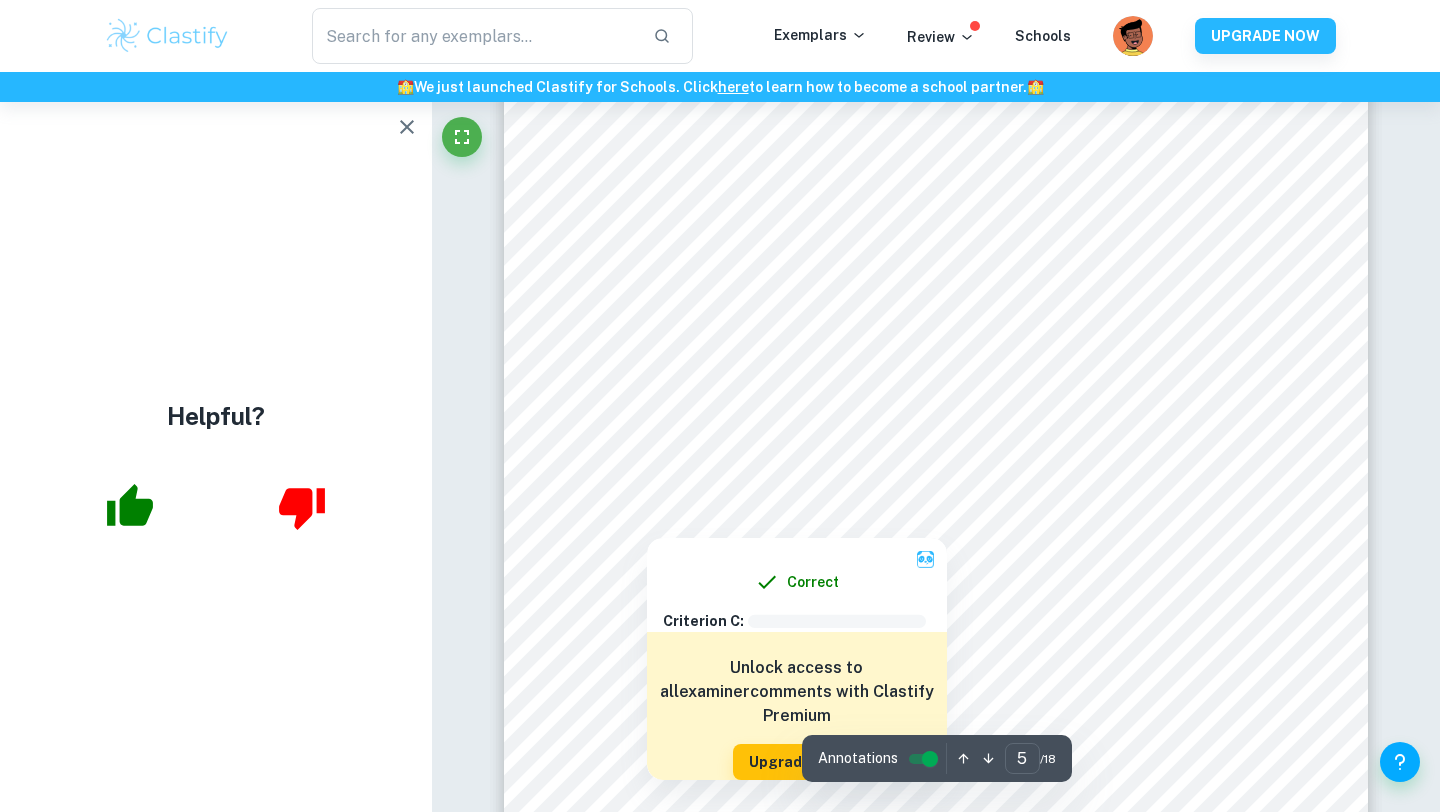 click at bounding box center (1013, 454) 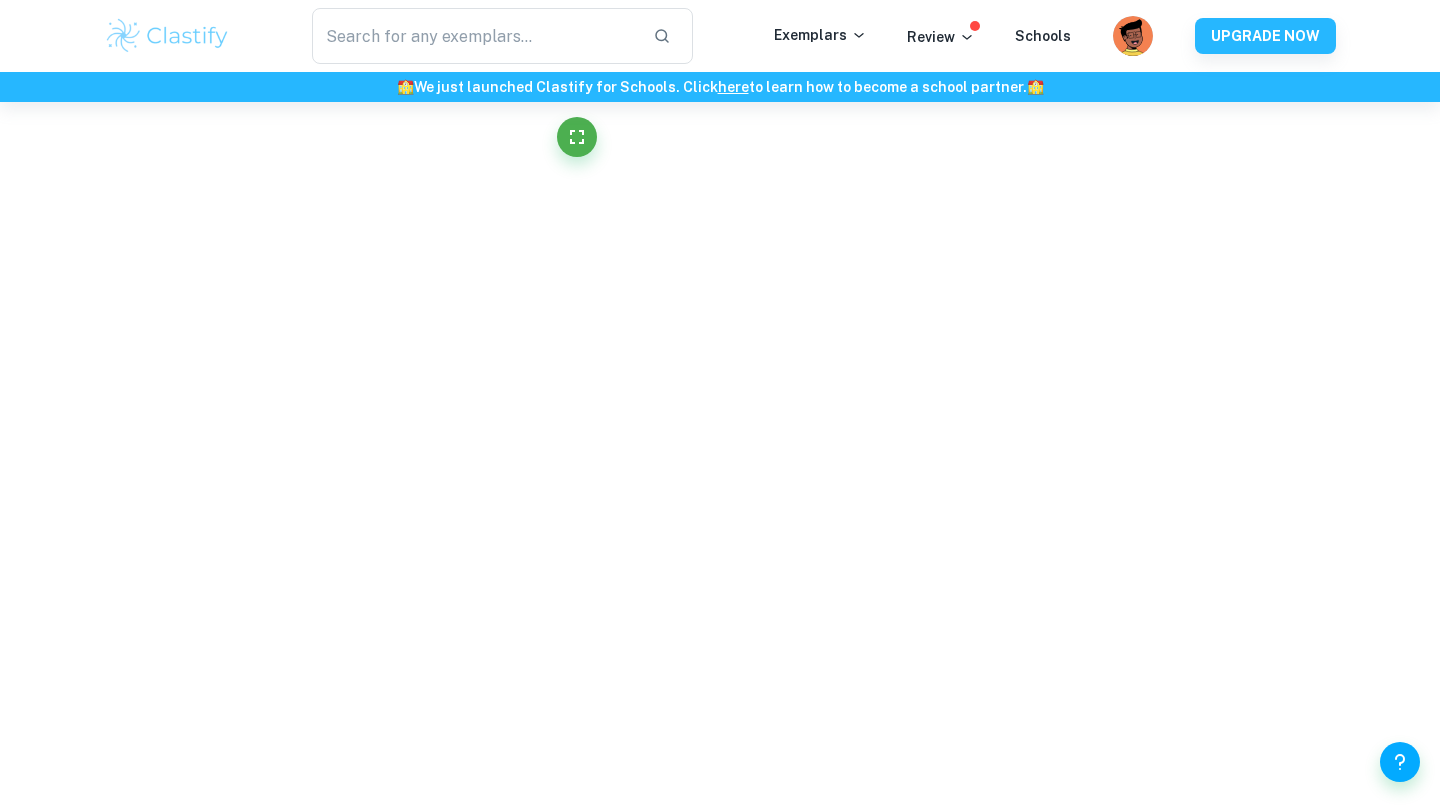scroll, scrollTop: 5405, scrollLeft: 0, axis: vertical 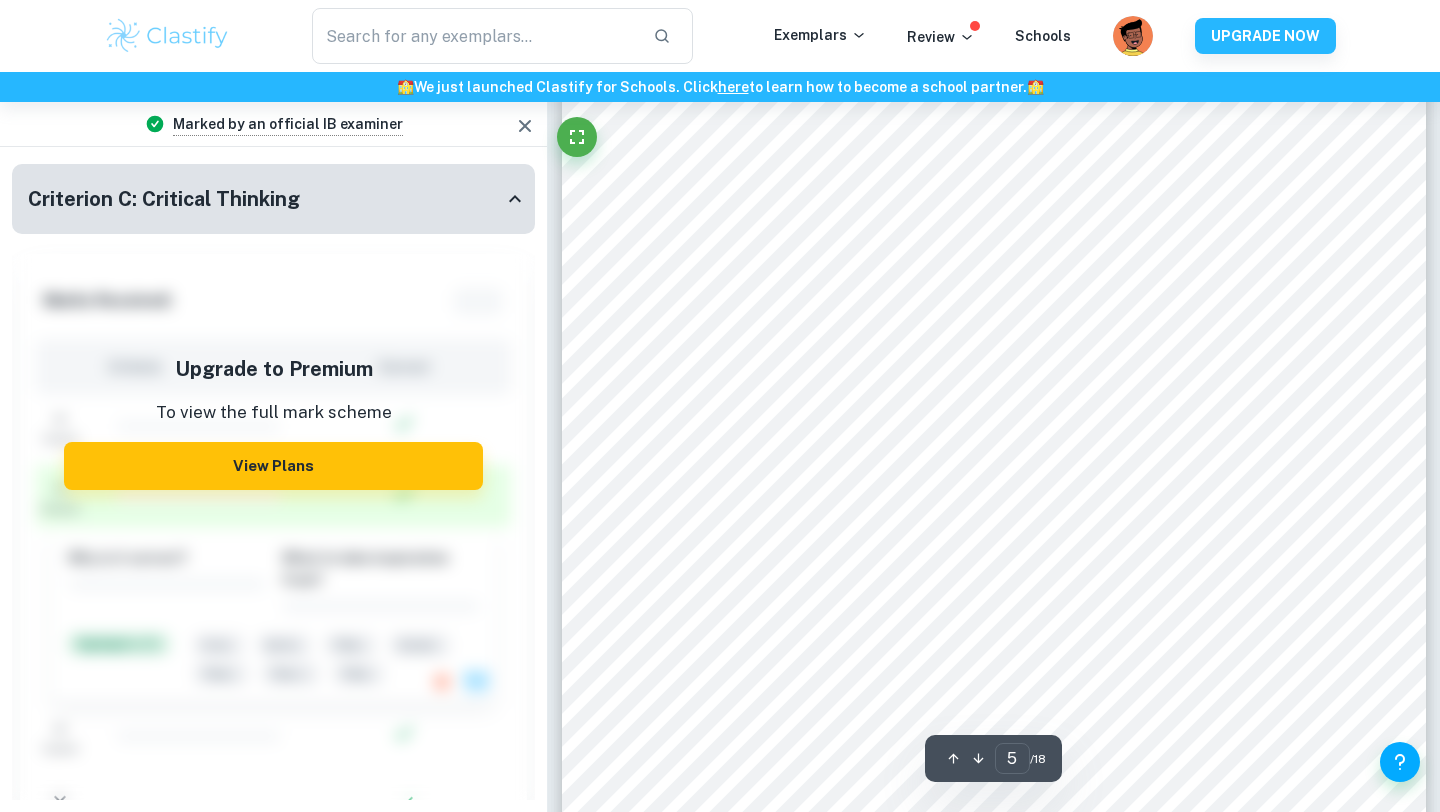 click 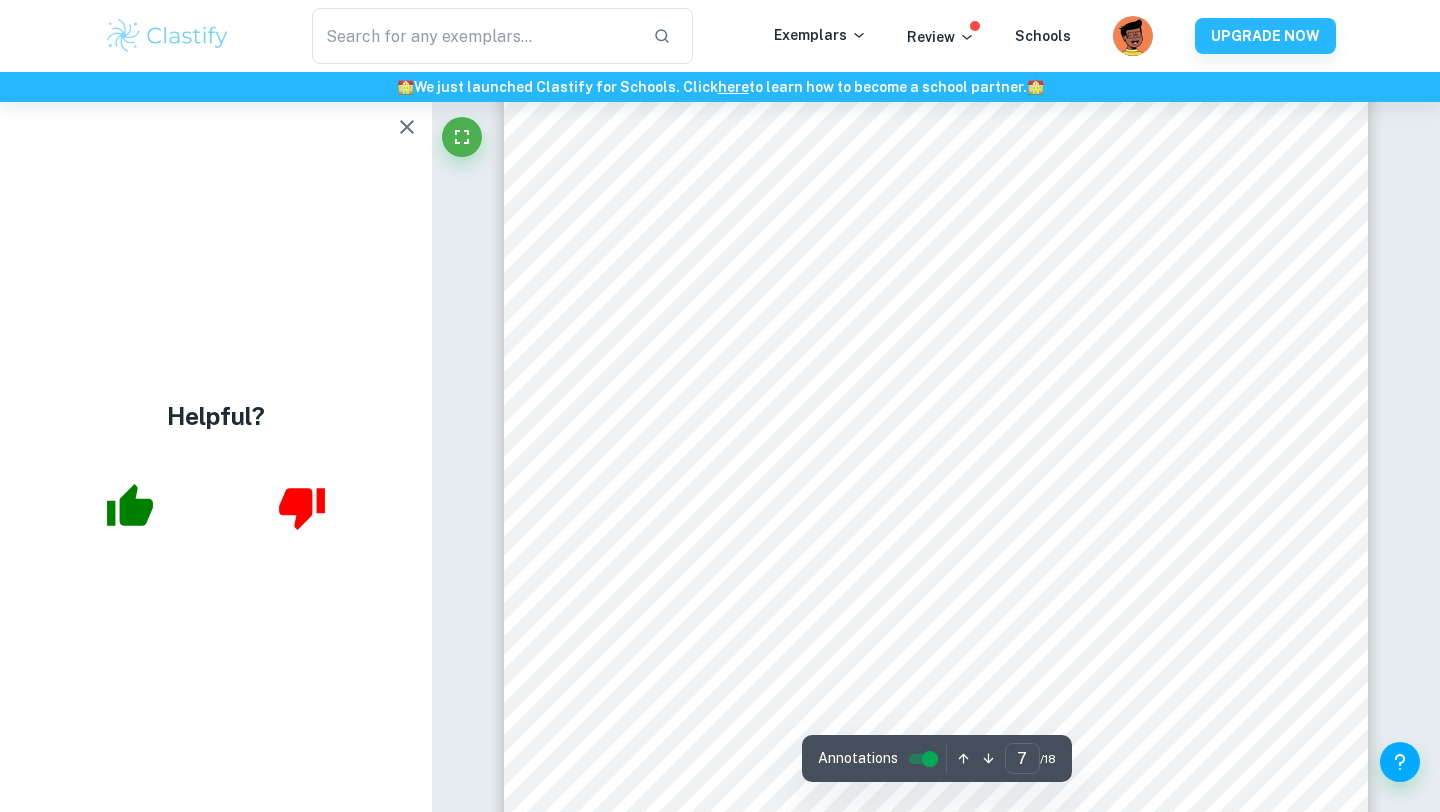 scroll, scrollTop: 7515, scrollLeft: 0, axis: vertical 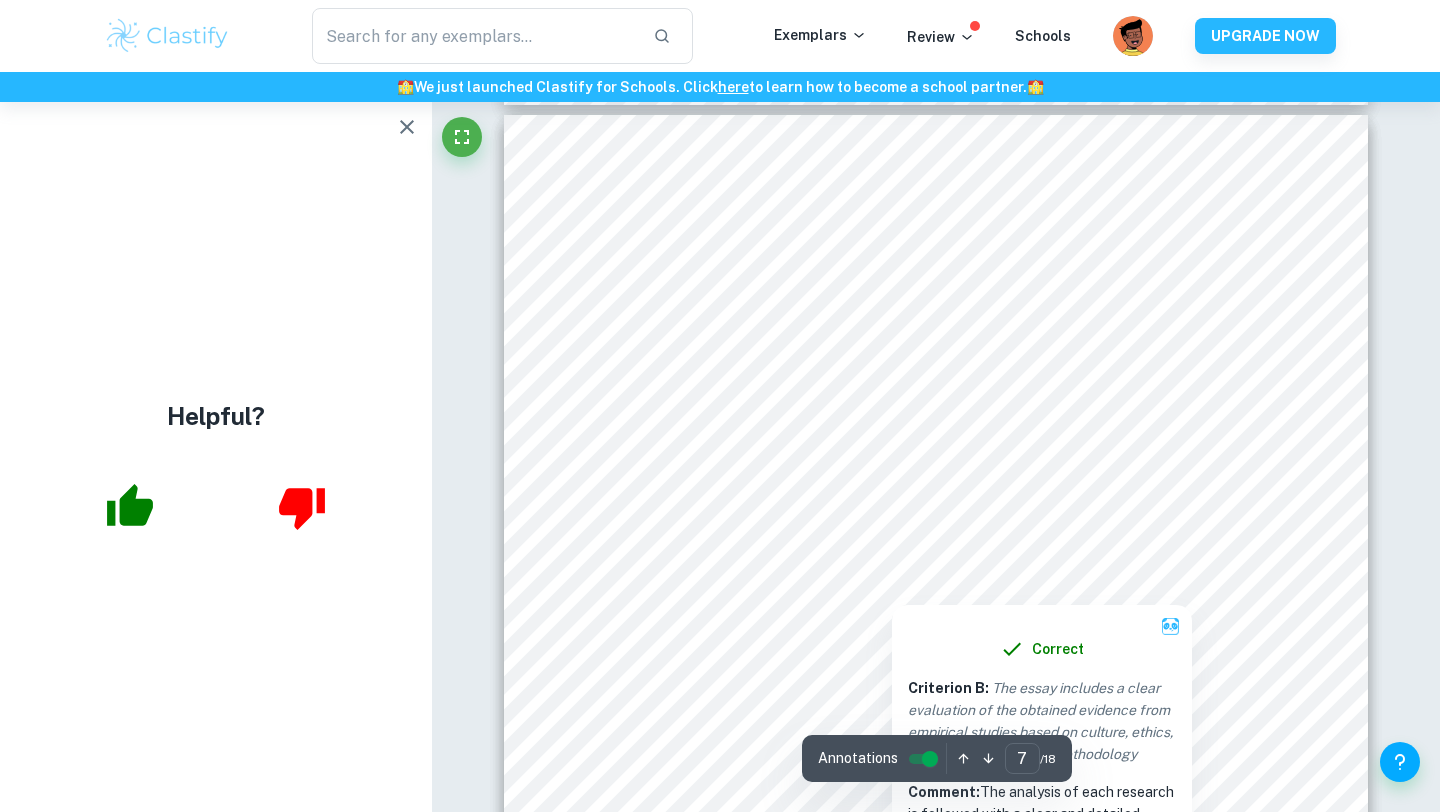 type on "6" 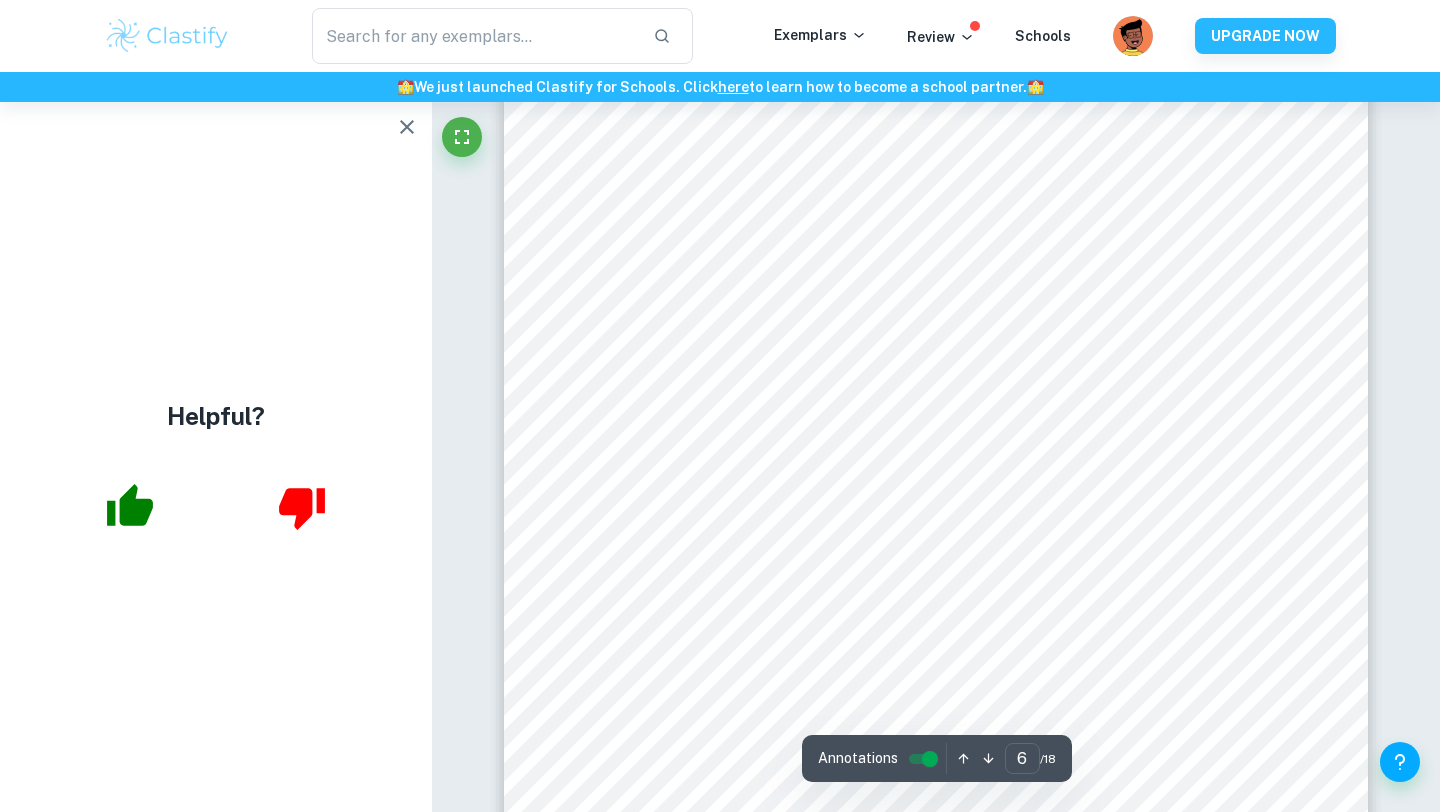 scroll, scrollTop: 6323, scrollLeft: 0, axis: vertical 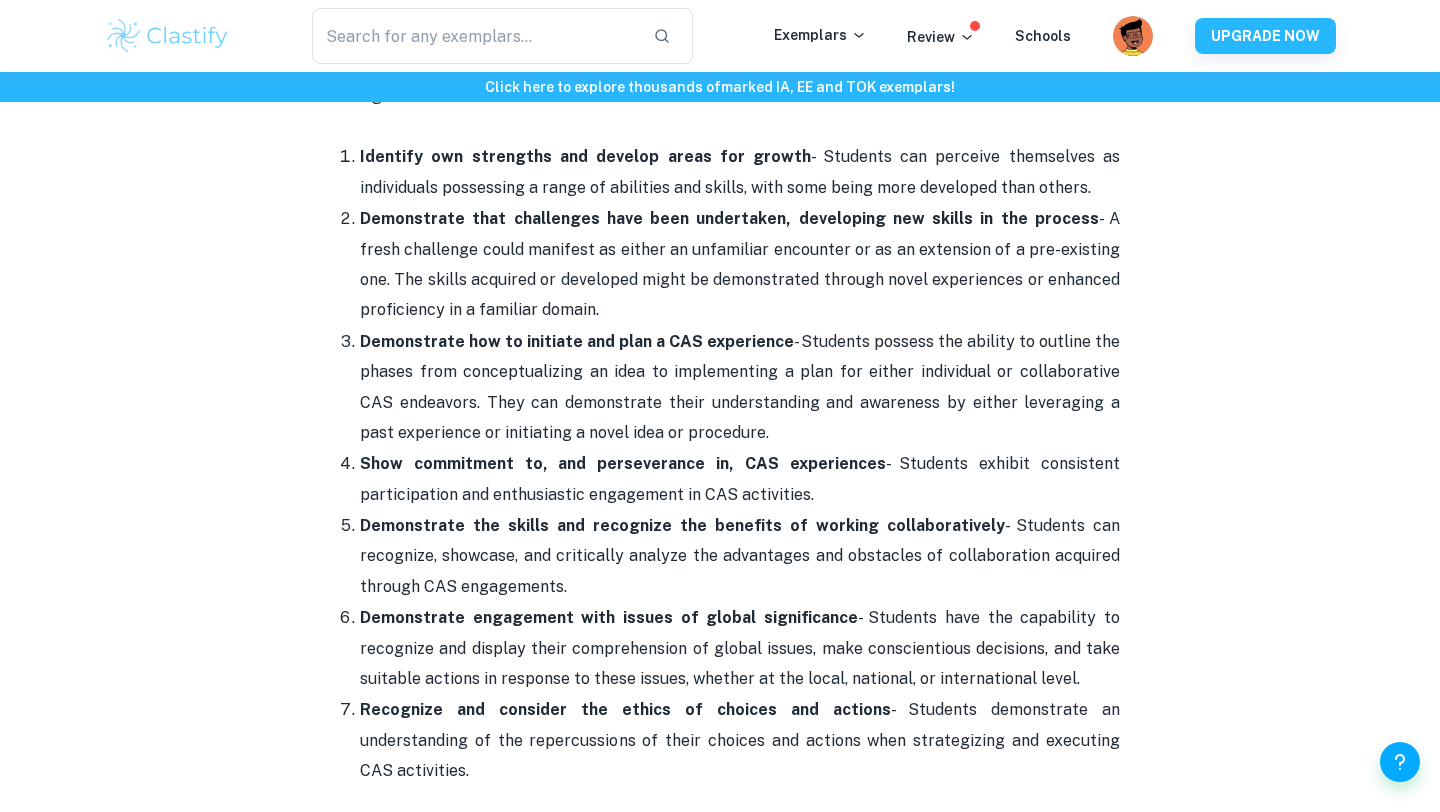 click on "Demonstrate engagement with issues of global significance" at bounding box center (609, 617) 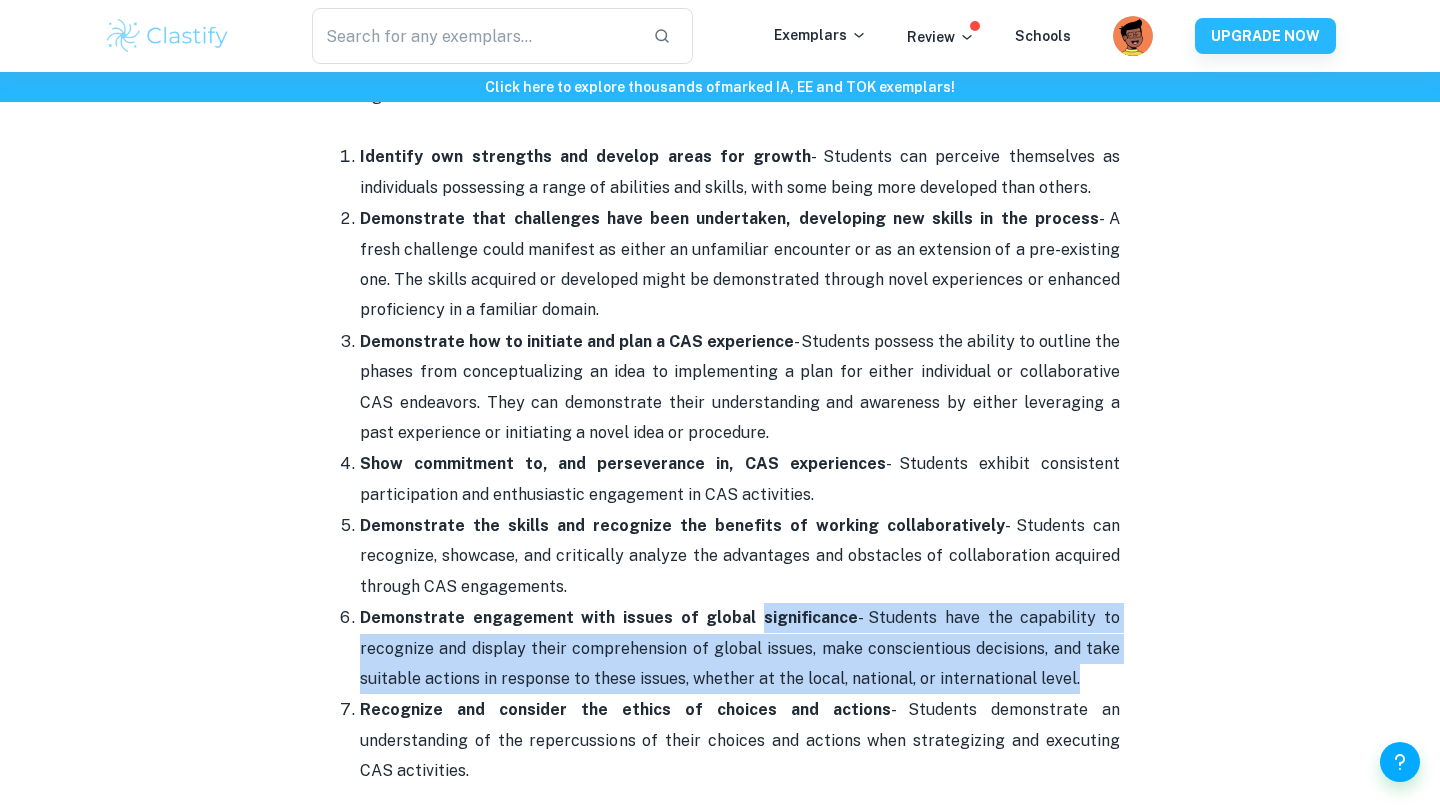 drag, startPoint x: 813, startPoint y: 582, endPoint x: 1087, endPoint y: 649, distance: 282.0727 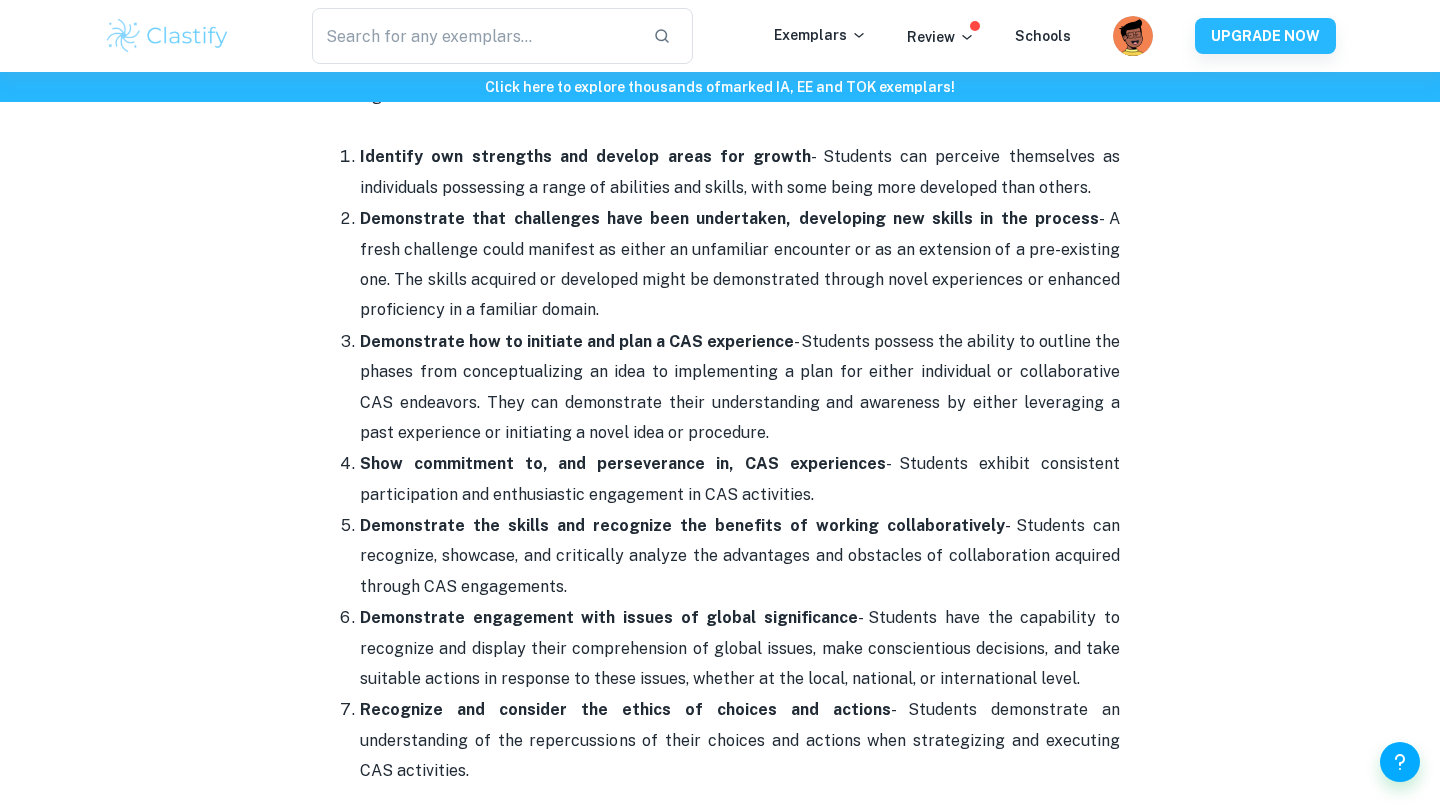 drag, startPoint x: 1139, startPoint y: 642, endPoint x: 929, endPoint y: 567, distance: 222.99103 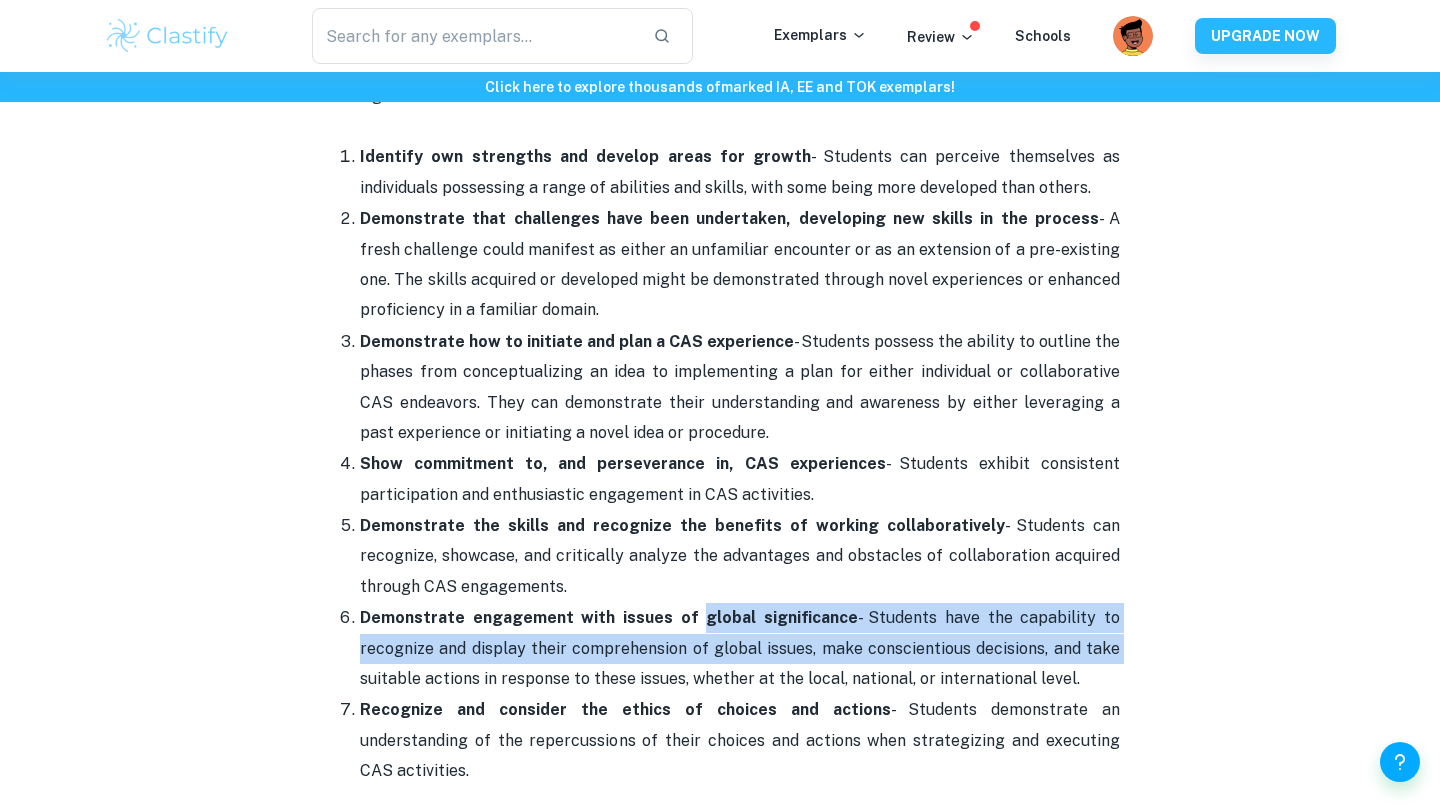 drag, startPoint x: 710, startPoint y: 575, endPoint x: 1117, endPoint y: 632, distance: 410.97202 